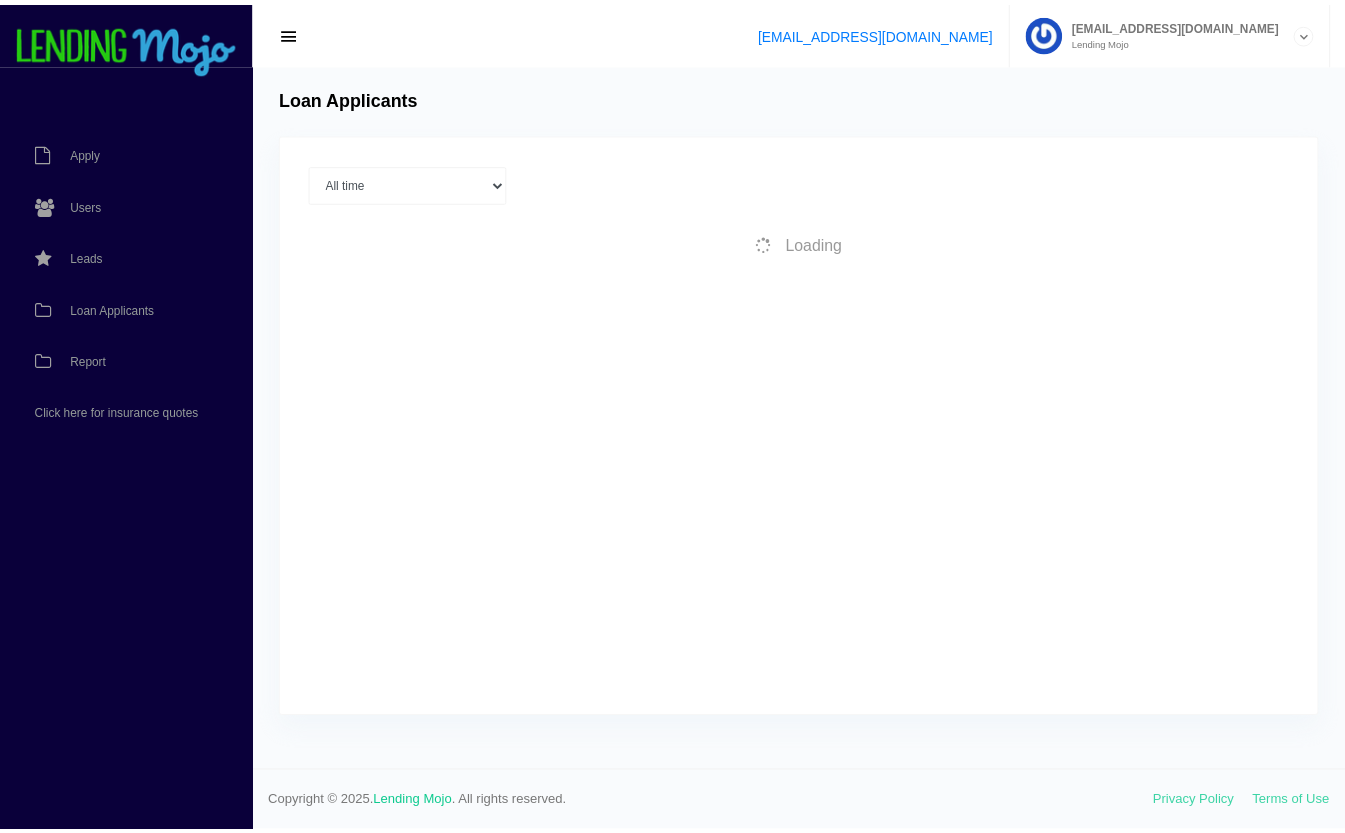 scroll, scrollTop: 0, scrollLeft: 0, axis: both 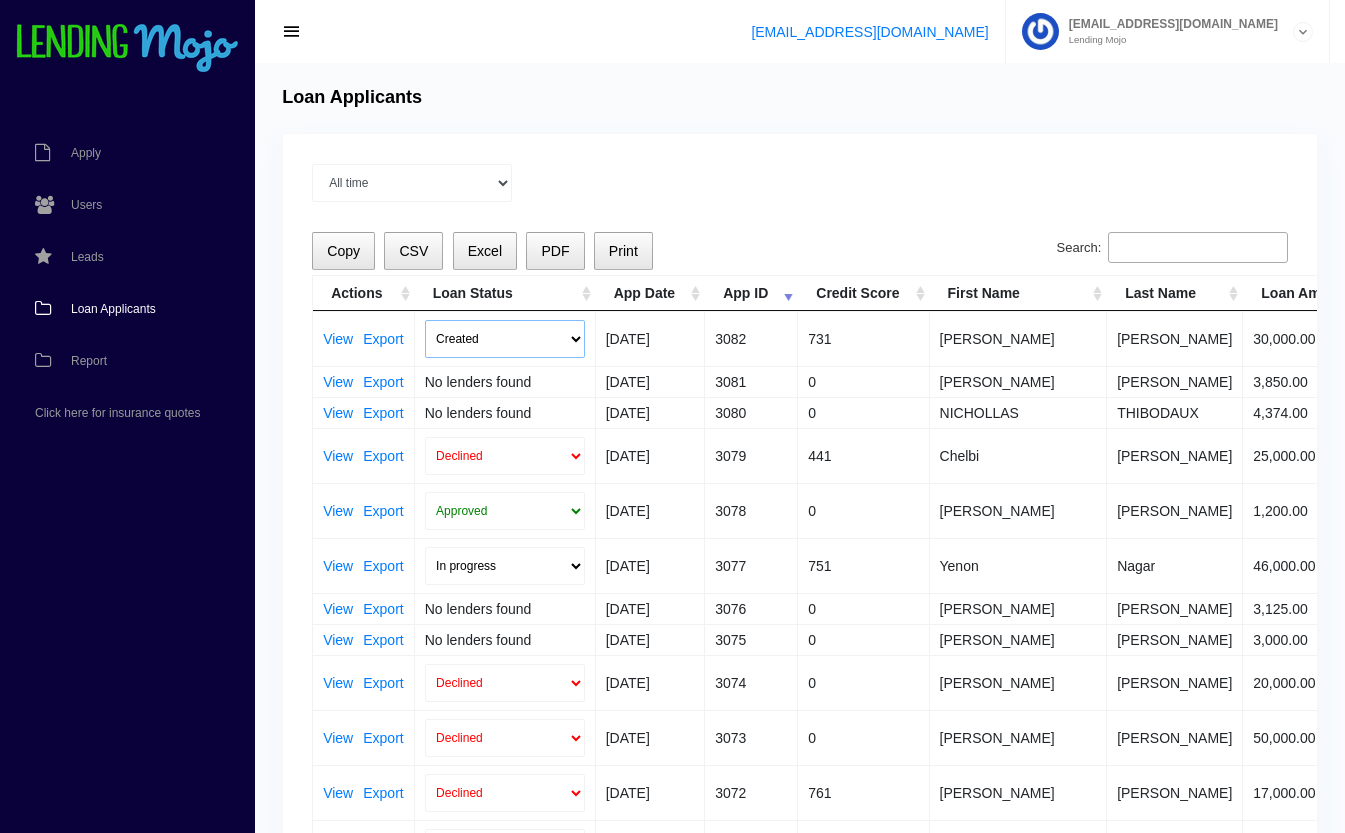 click on "Created Submitted" at bounding box center (505, 339) 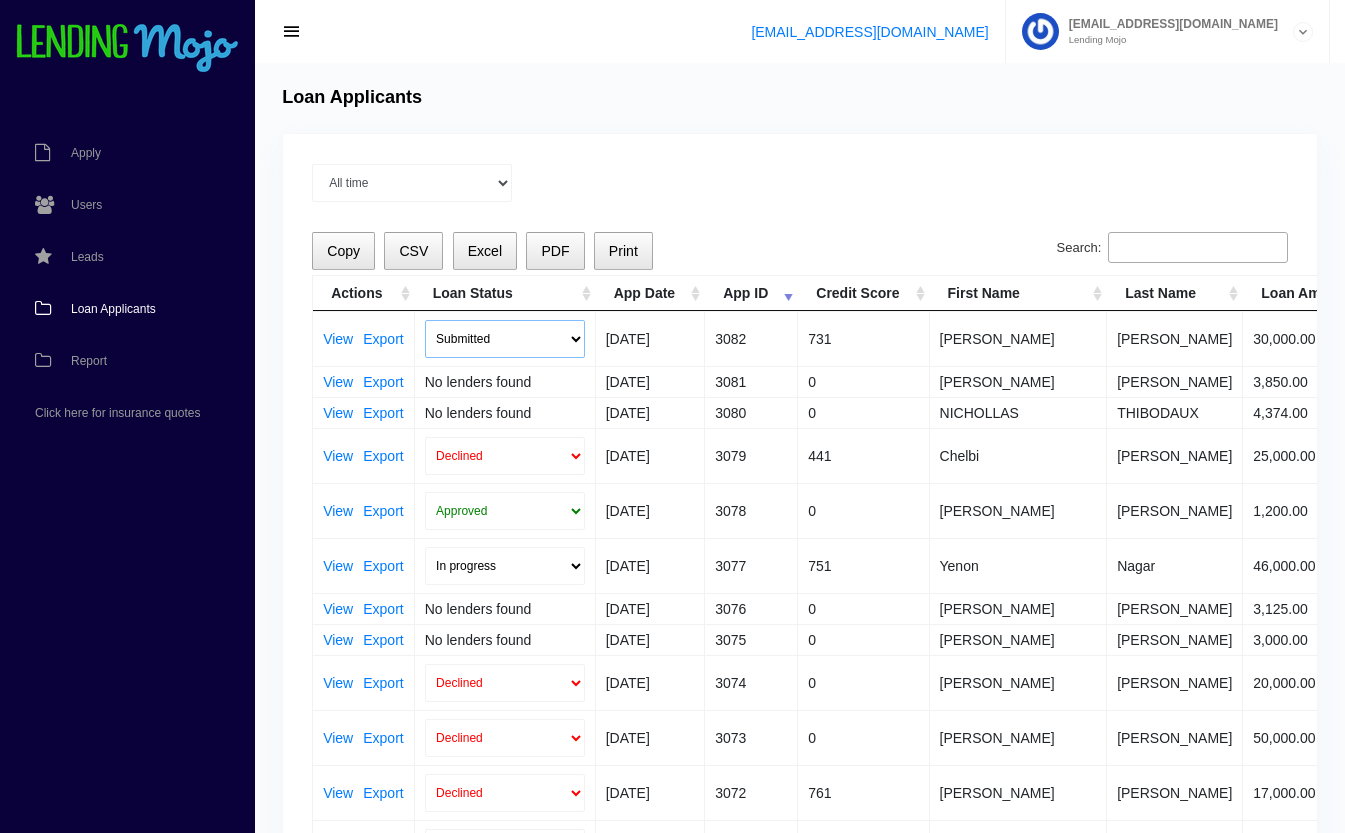 click on "Created Submitted" at bounding box center [505, 339] 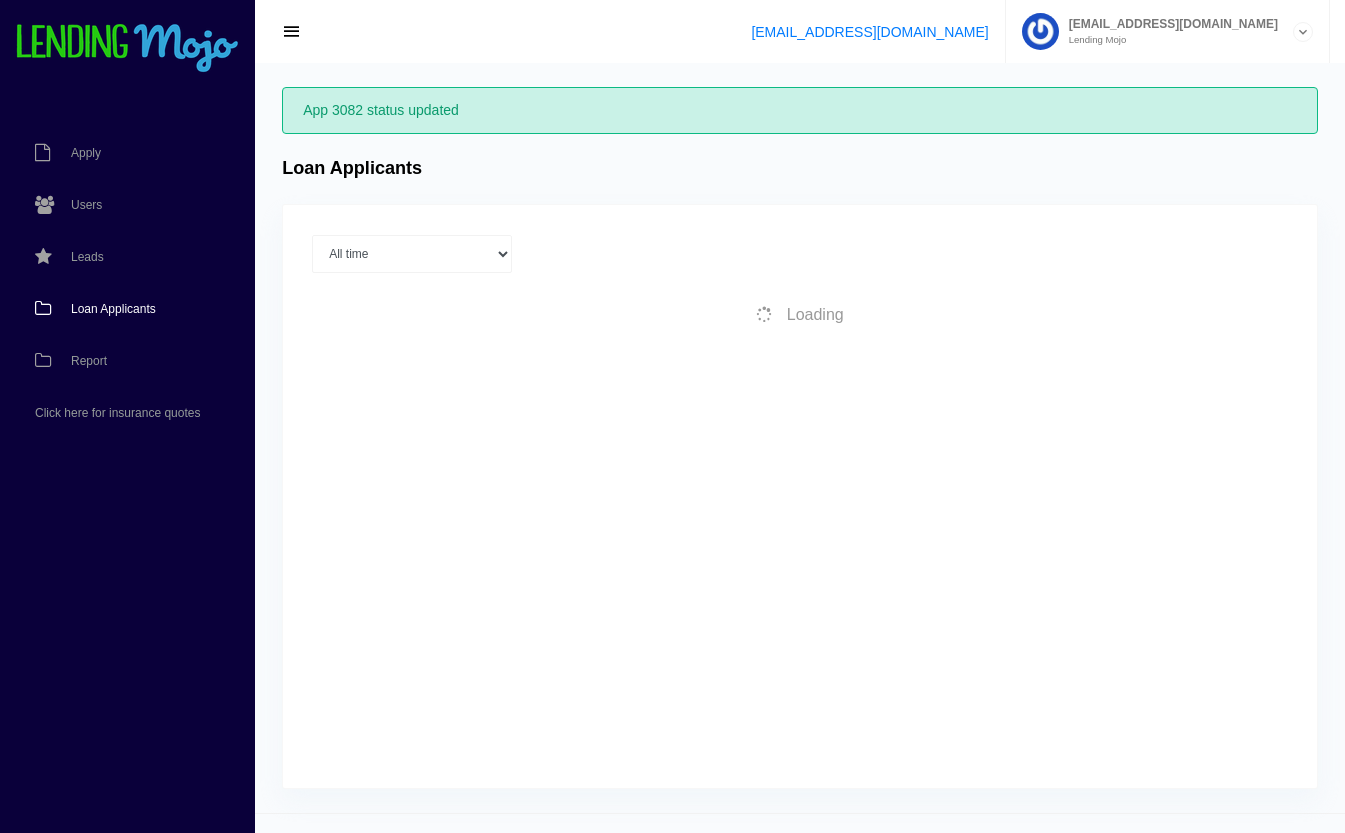 scroll, scrollTop: 0, scrollLeft: 0, axis: both 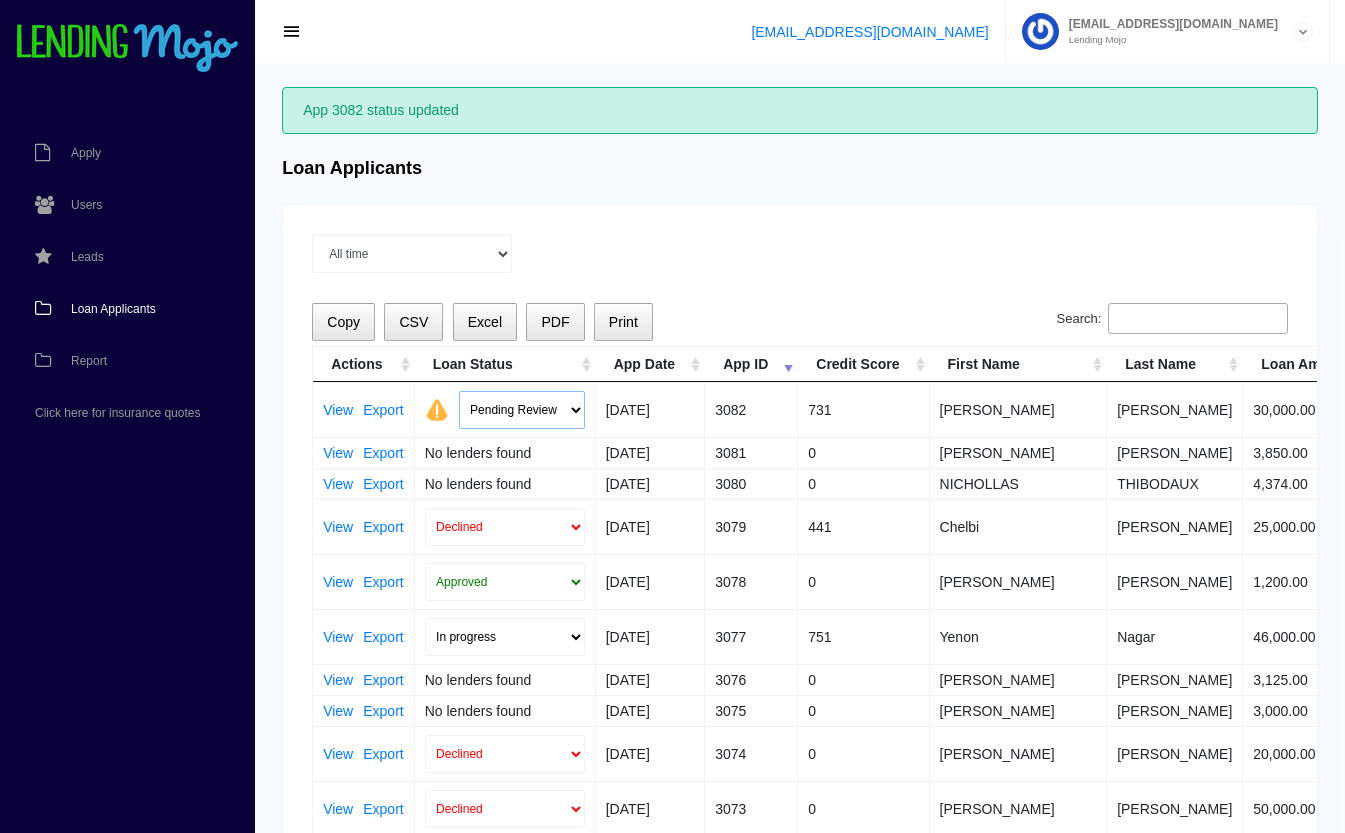 click on "Pending Review Approve Decline Unqualified" at bounding box center (522, 410) 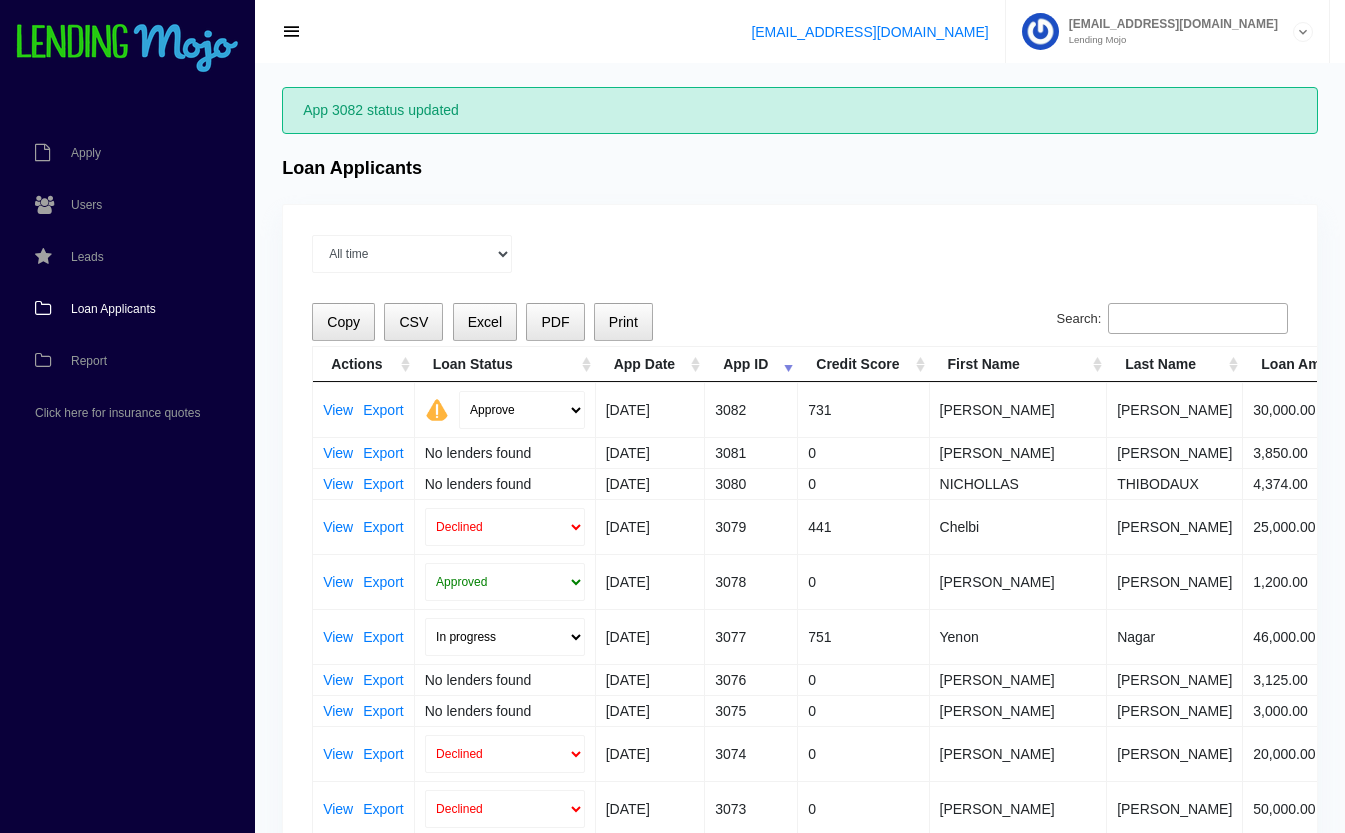 click on "Pending Review Approve Decline Unqualified" at bounding box center [522, 410] 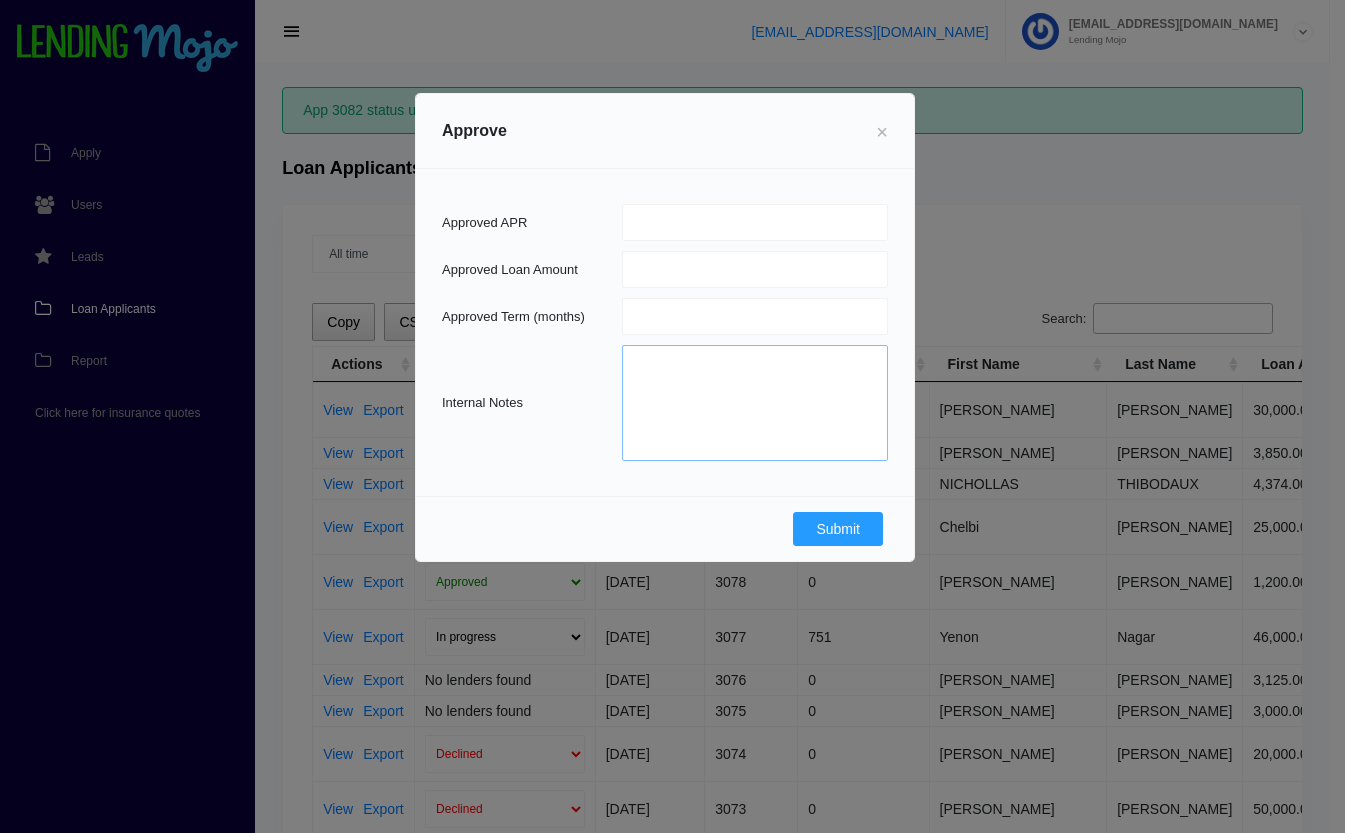 click at bounding box center [755, 403] 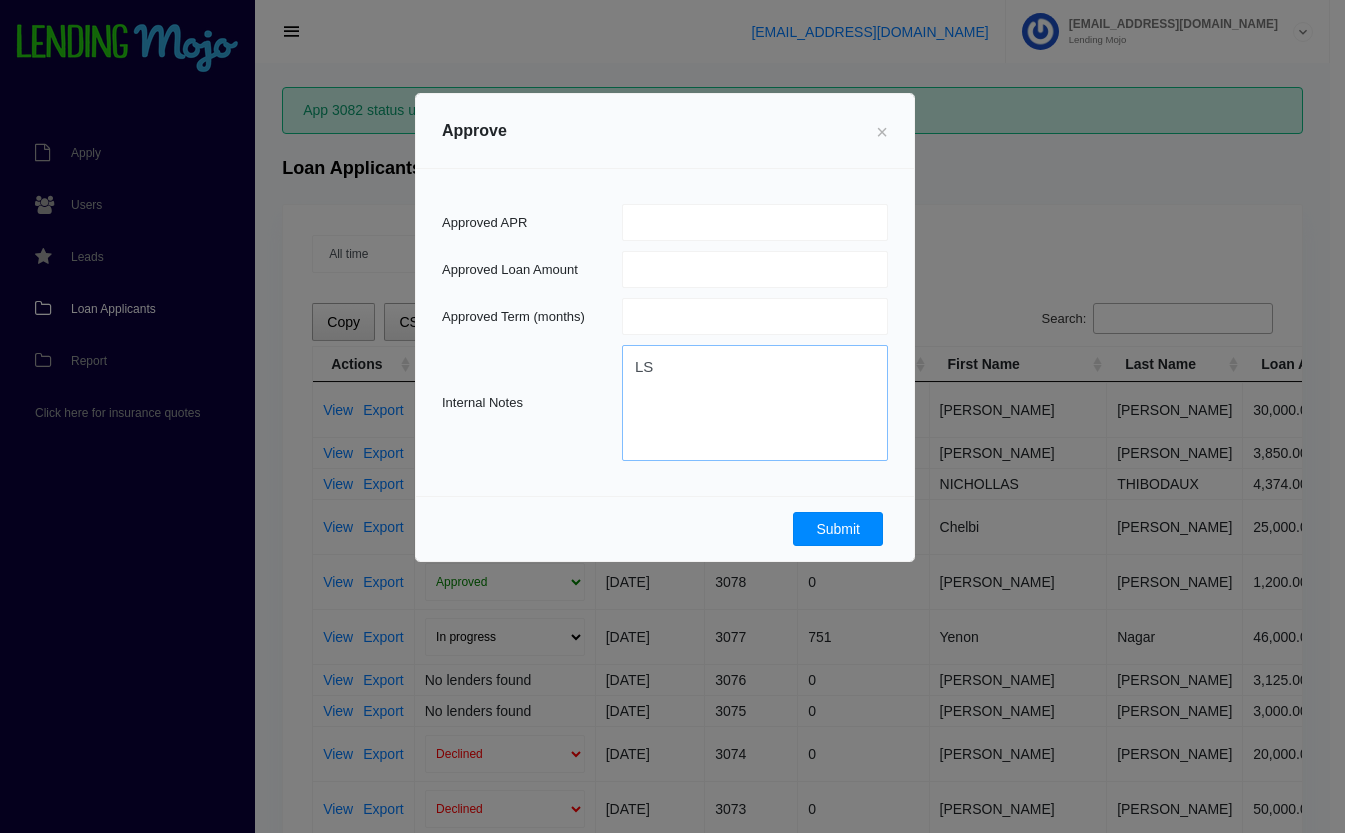 type on "LS" 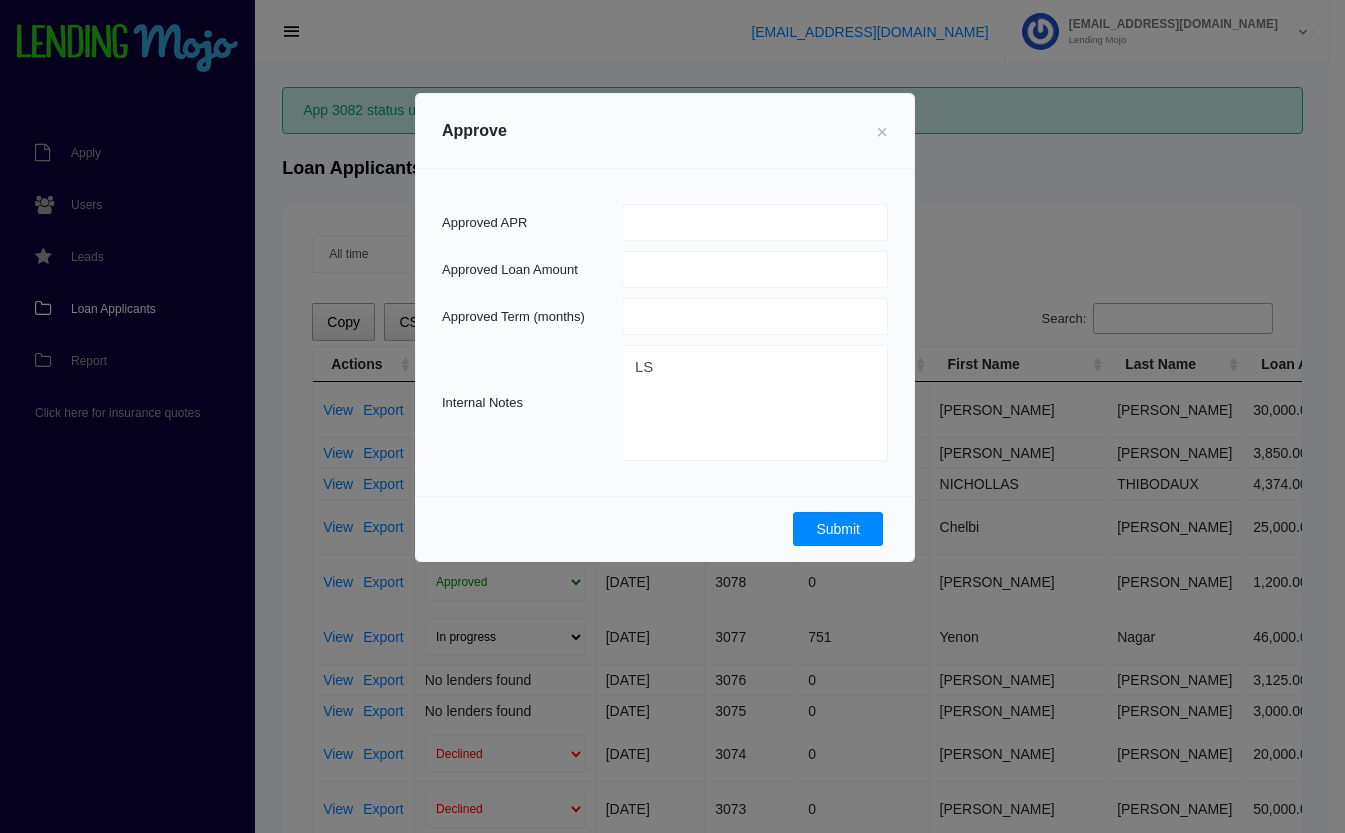 click on "Submit" at bounding box center (838, 529) 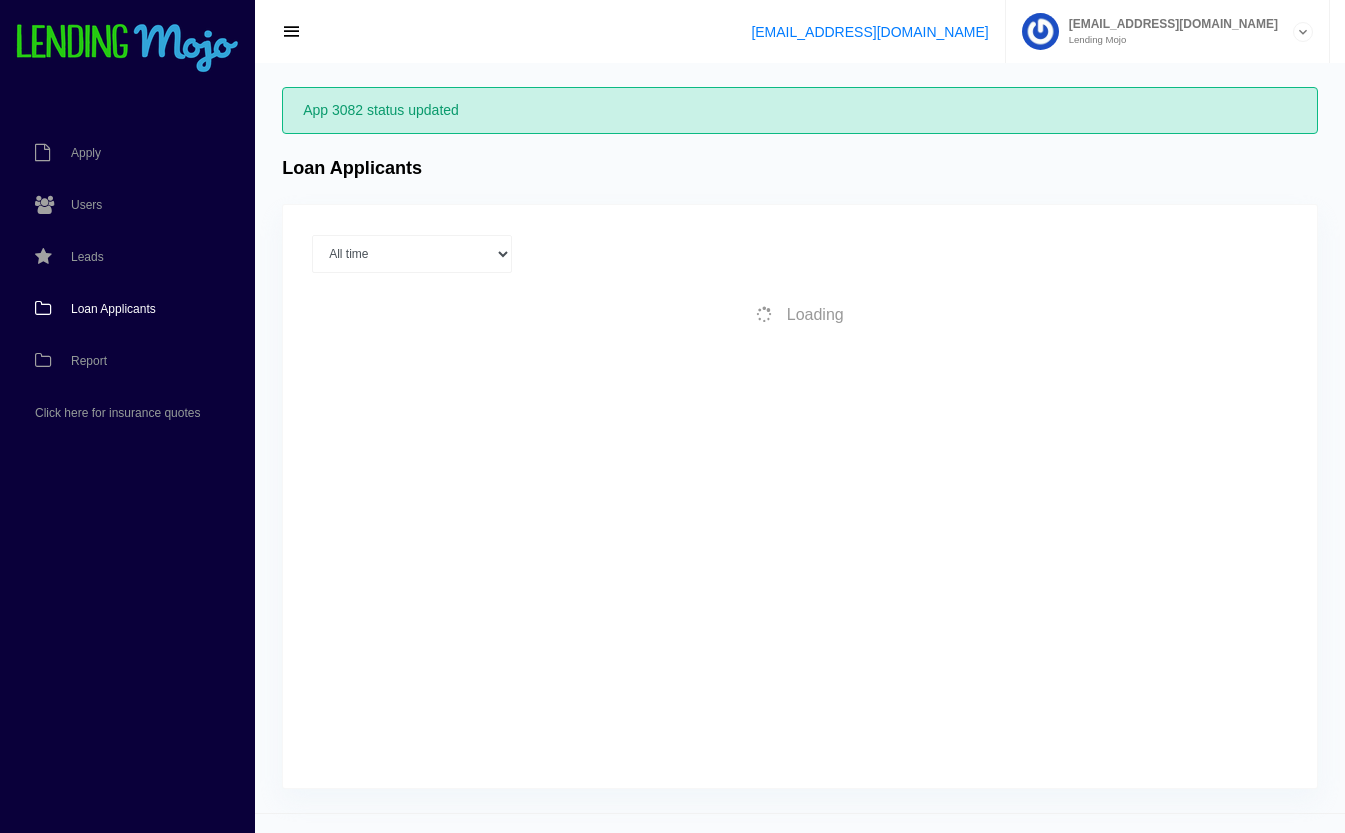 scroll, scrollTop: 0, scrollLeft: 0, axis: both 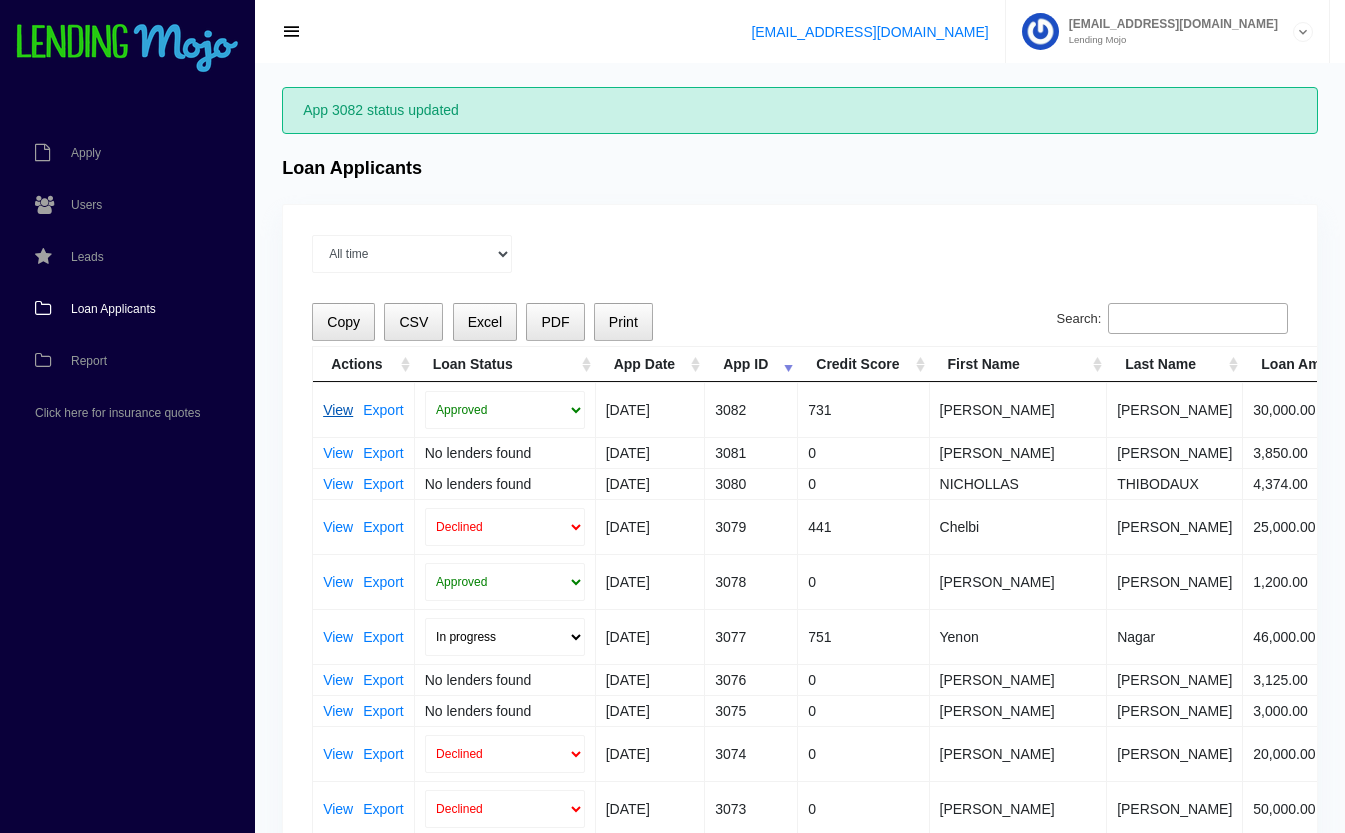 click on "View" at bounding box center [338, 410] 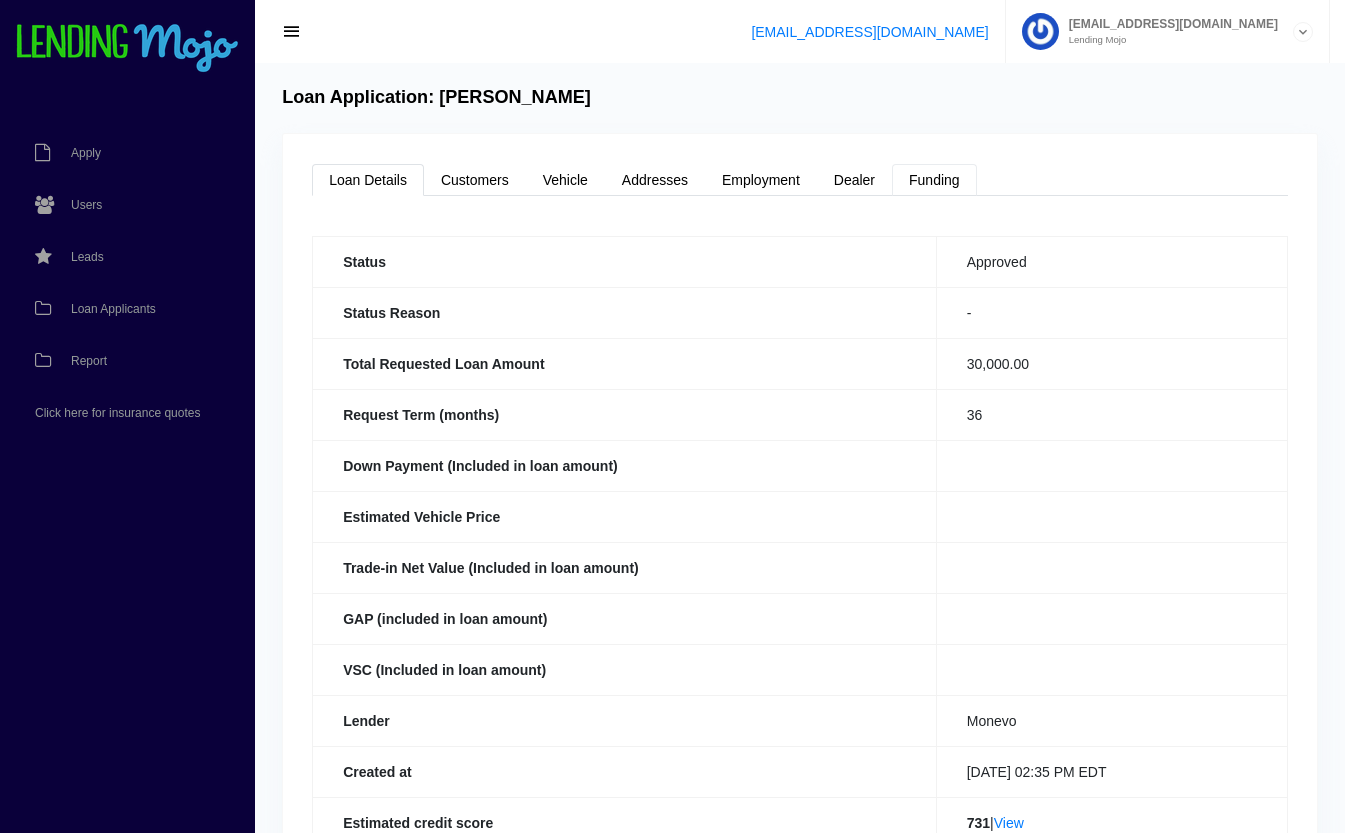 click on "Funding" at bounding box center [934, 180] 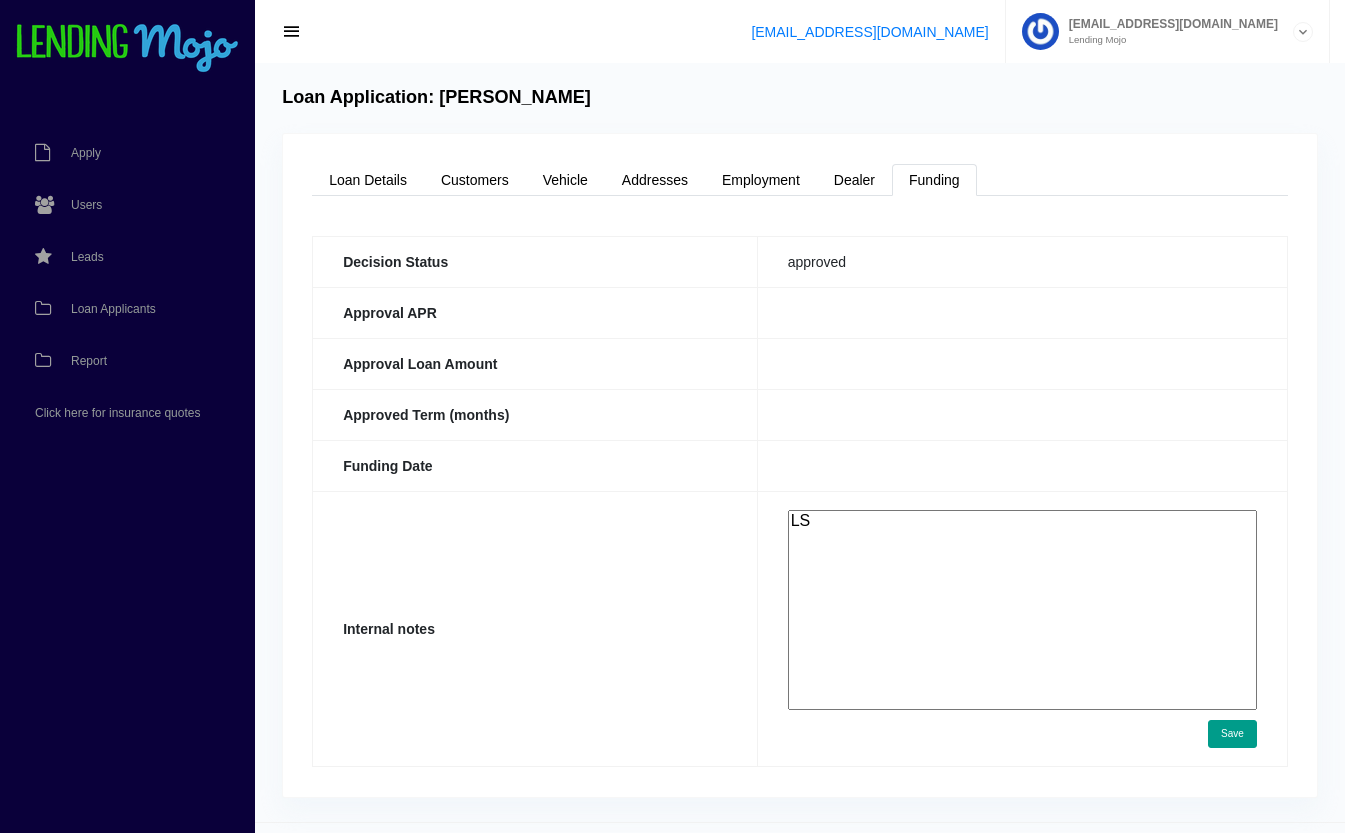 click on "LS" at bounding box center [1022, 610] 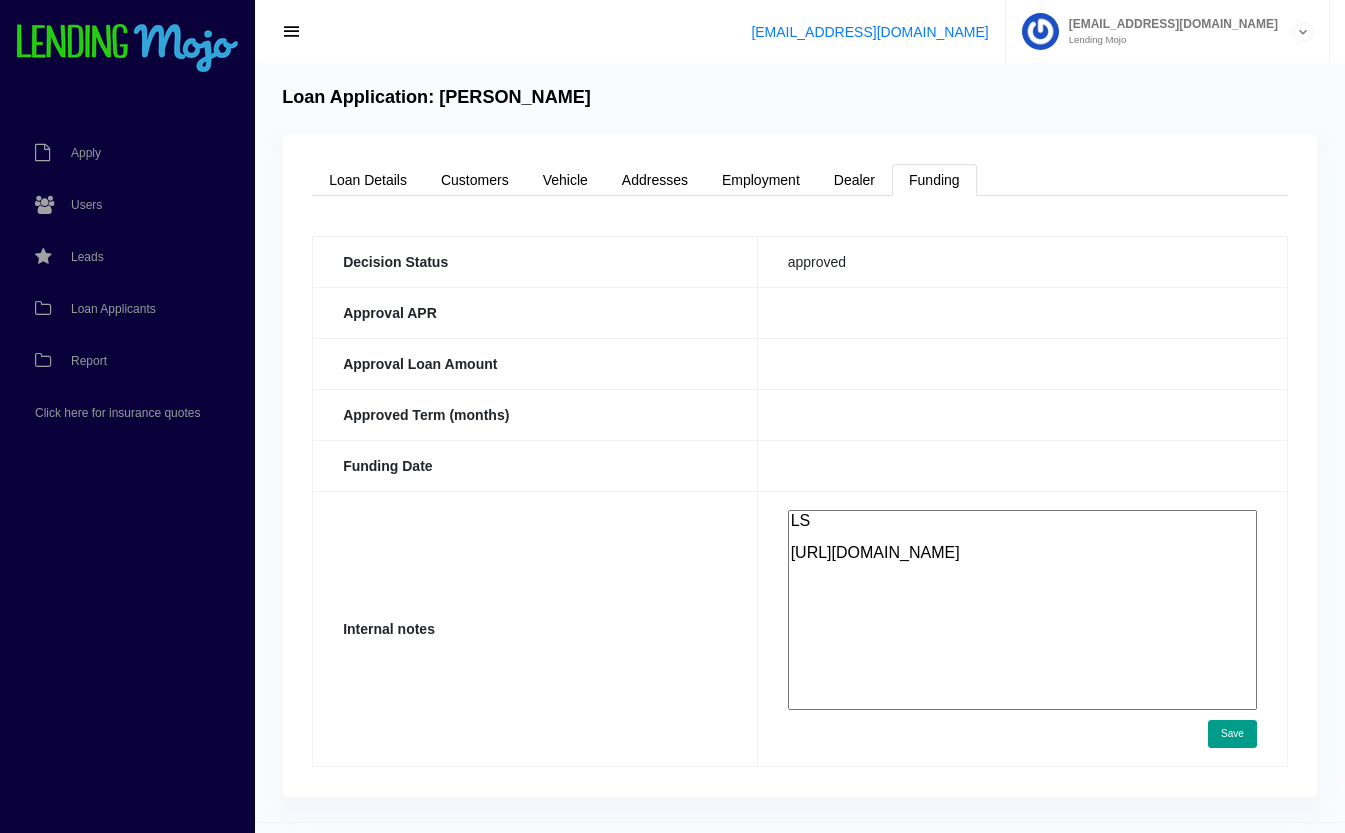 type on "LS
https://app.monevo.us/result/9158beb77744a4012c1b2d88a25ecdf4" 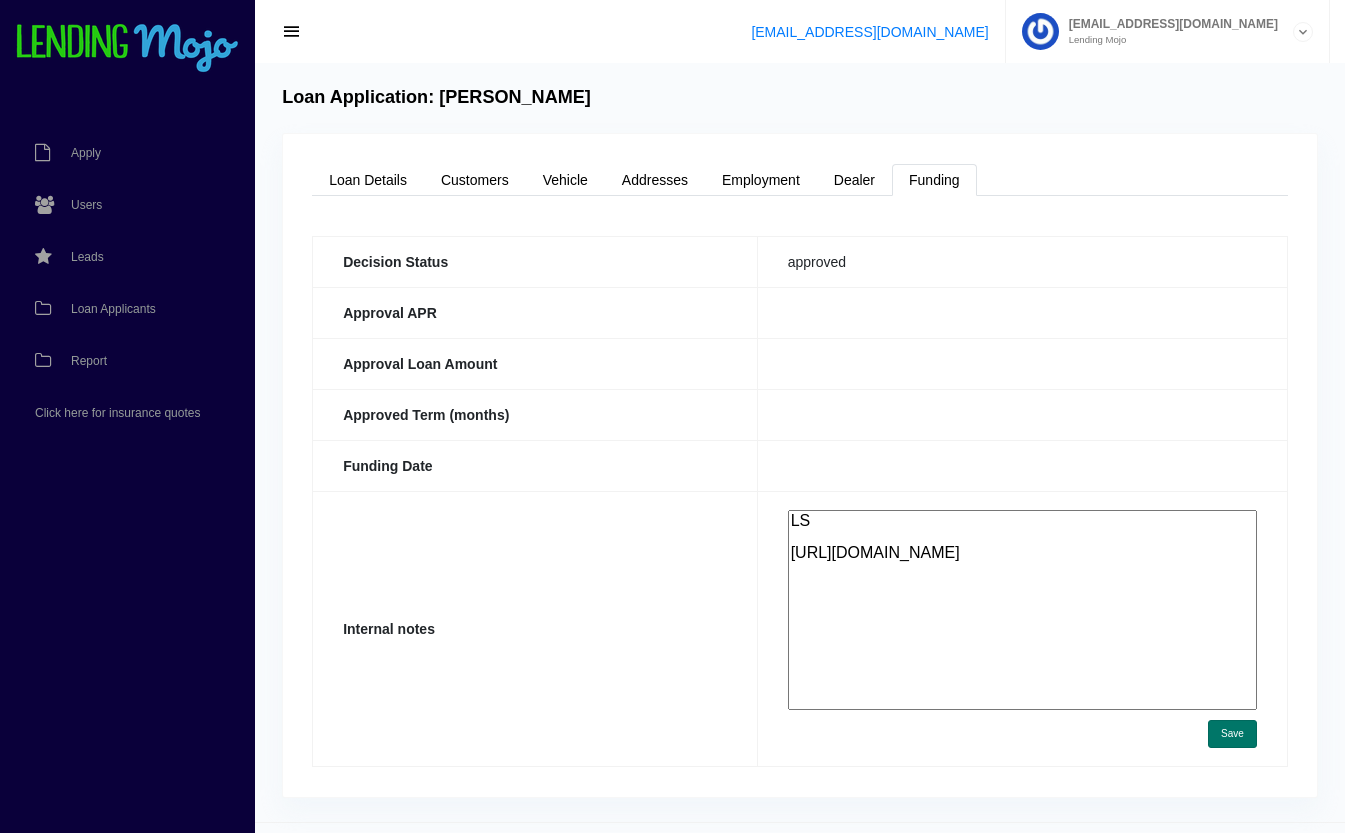 click on "Save" at bounding box center (1232, 734) 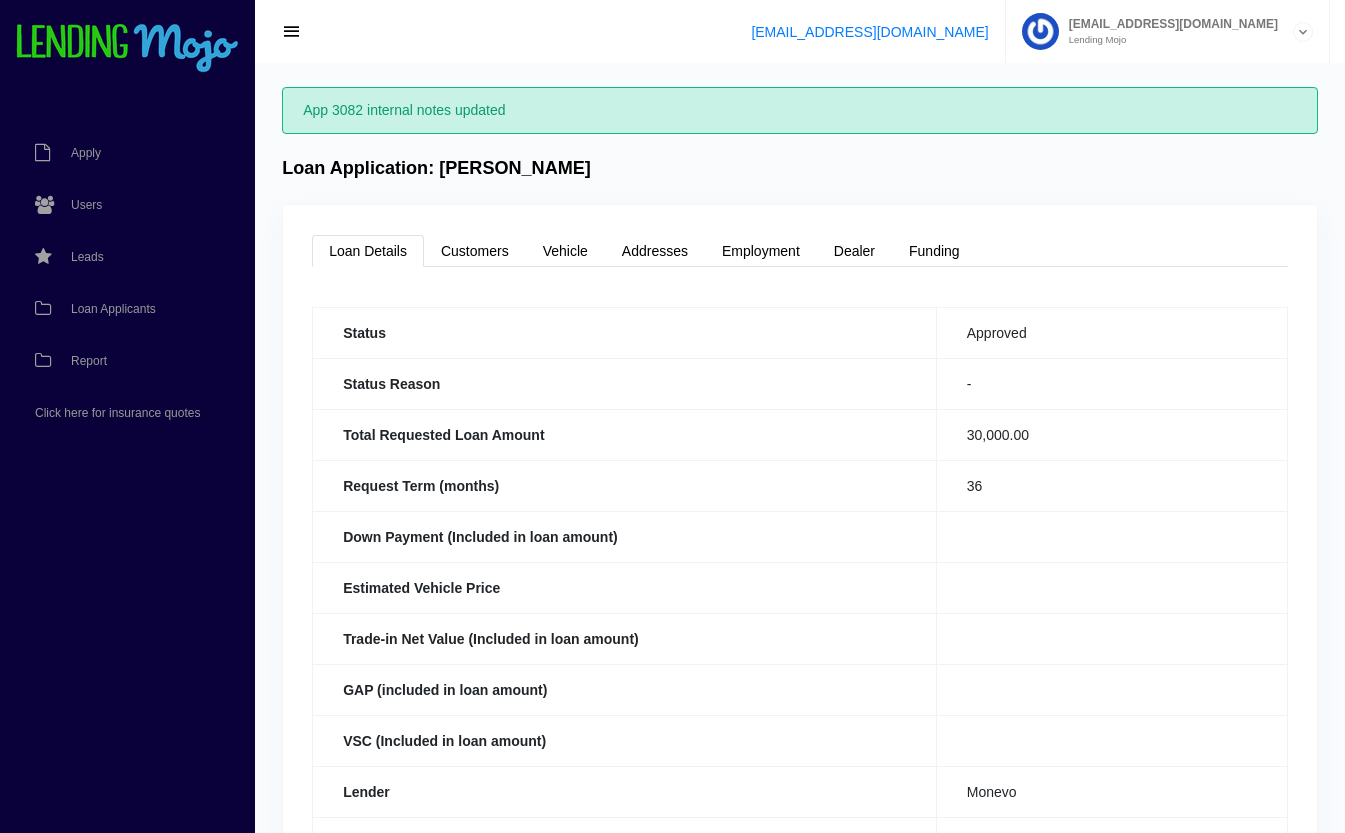 scroll, scrollTop: 0, scrollLeft: 0, axis: both 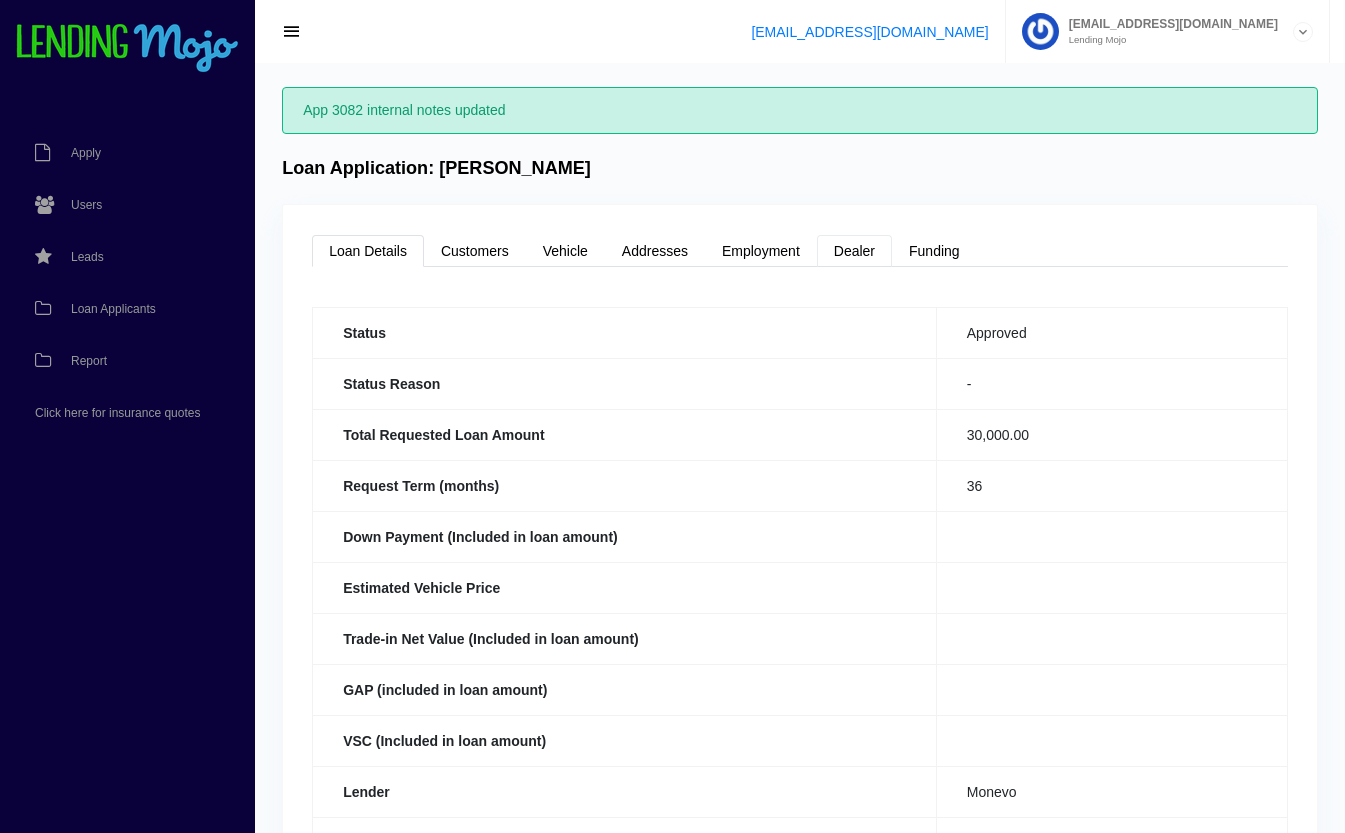 click on "Dealer" at bounding box center (854, 251) 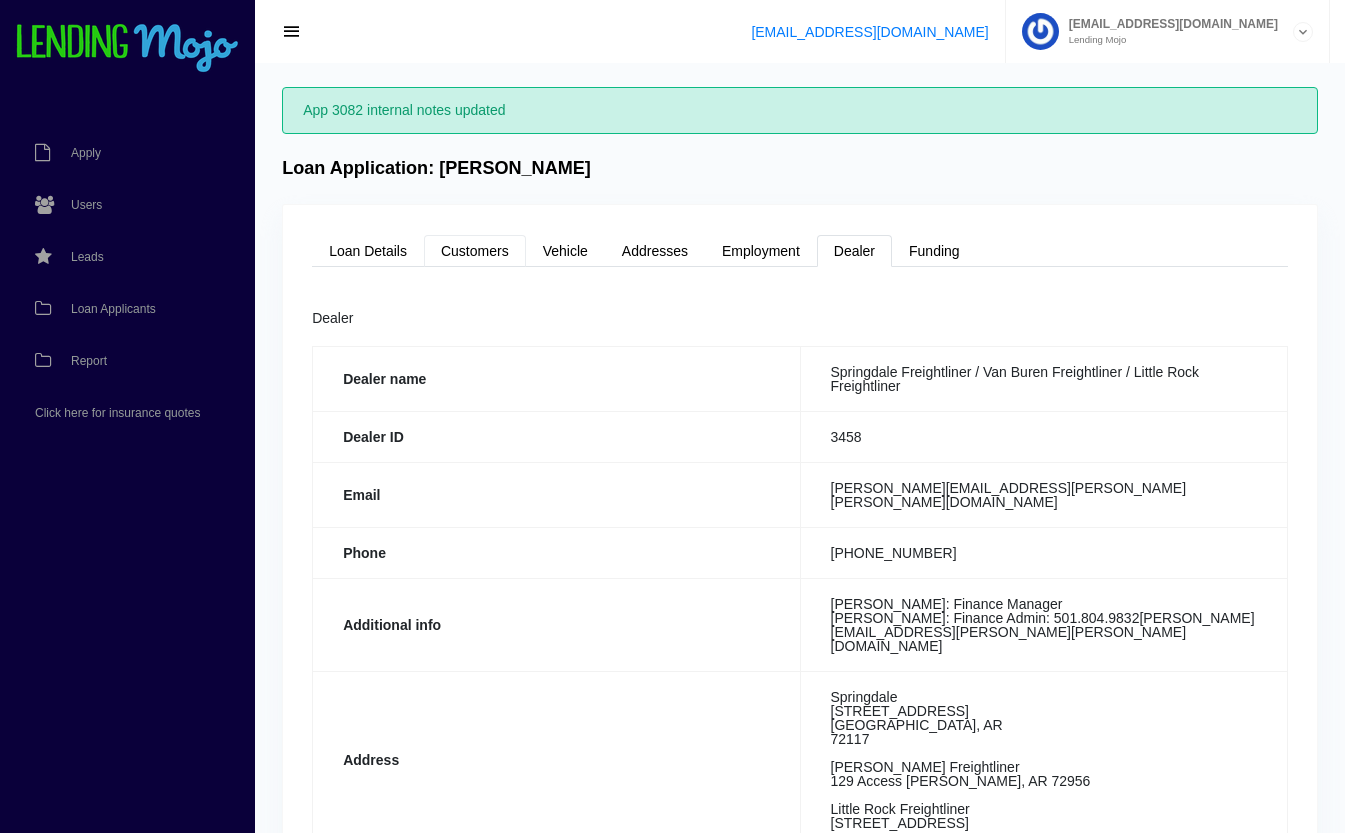 click on "Customers" at bounding box center [475, 251] 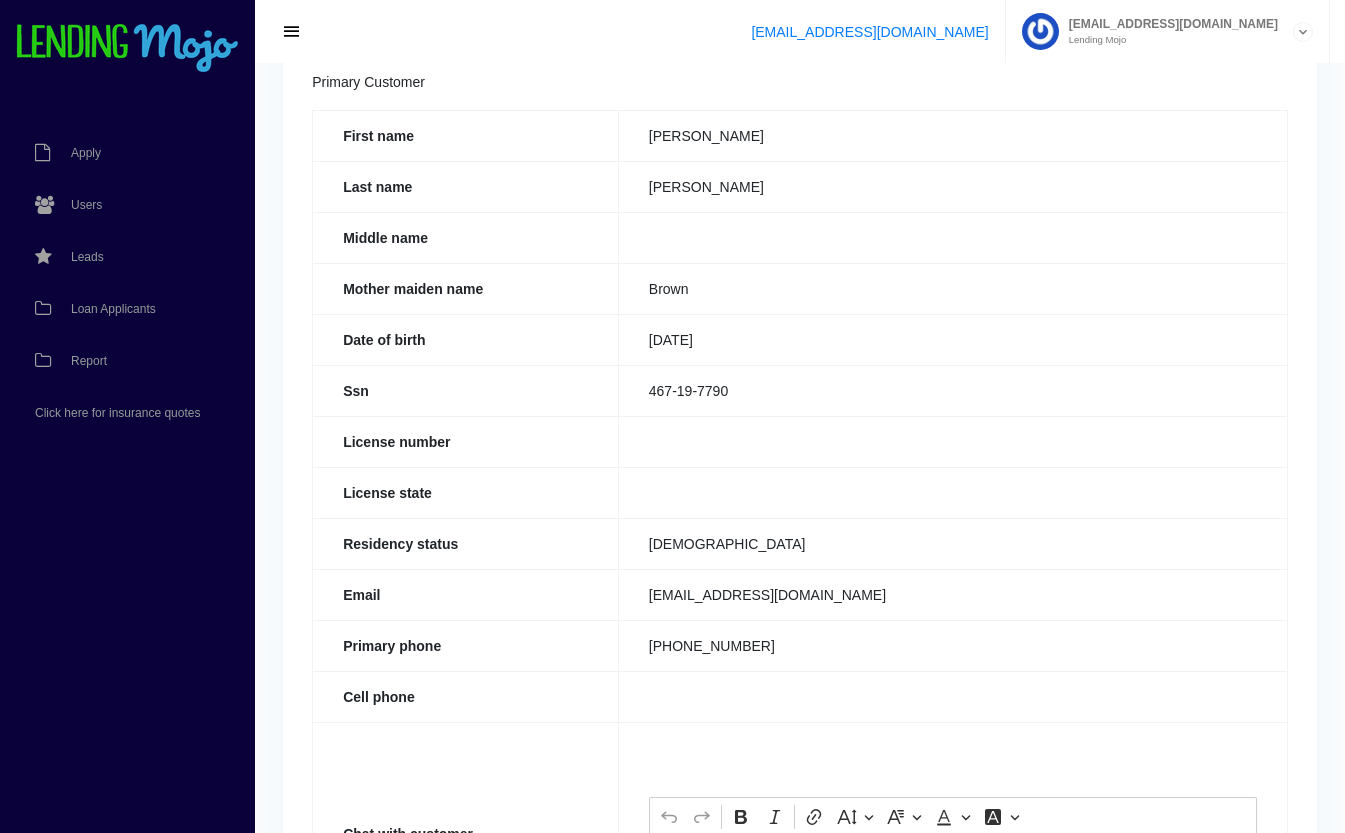 scroll, scrollTop: 127, scrollLeft: 0, axis: vertical 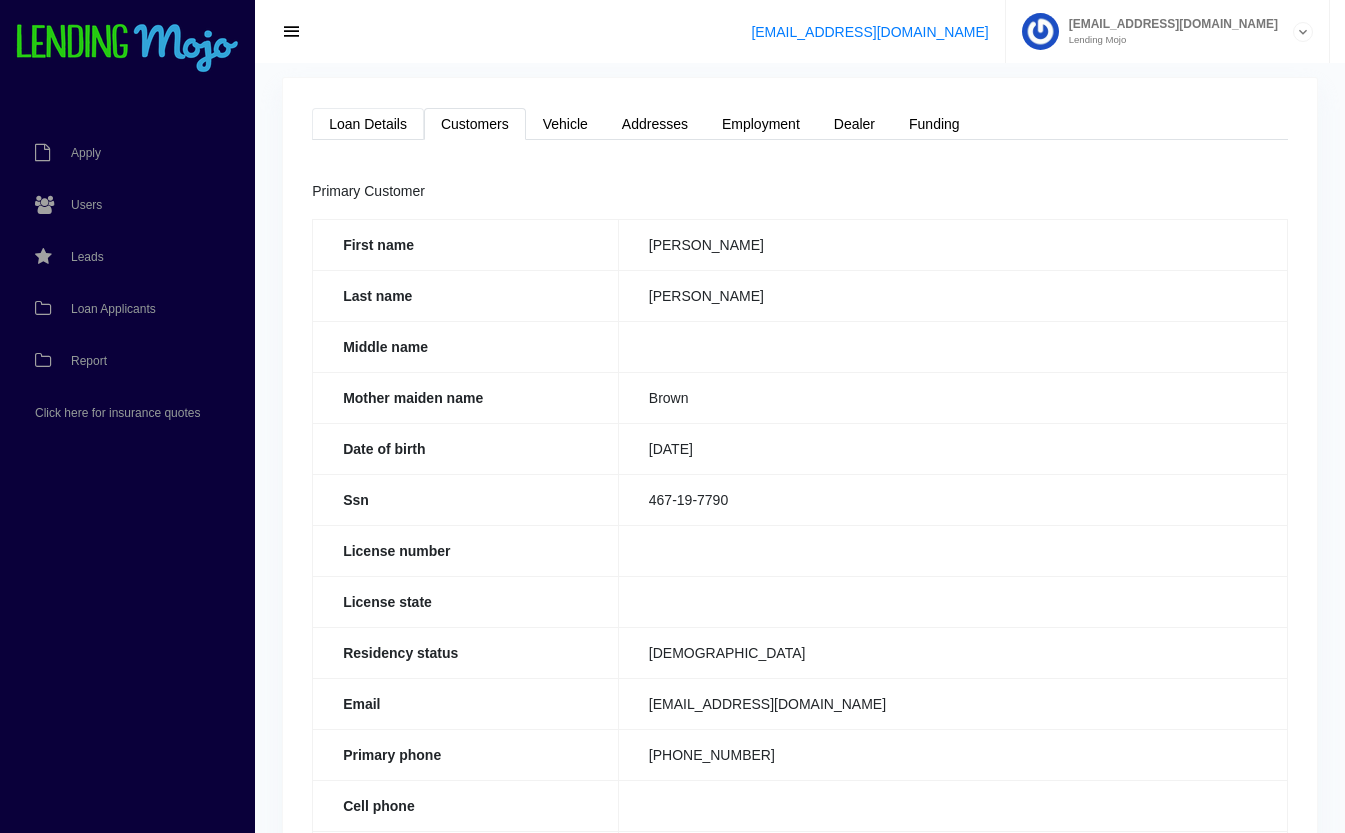 click on "Loan Details" at bounding box center (368, 124) 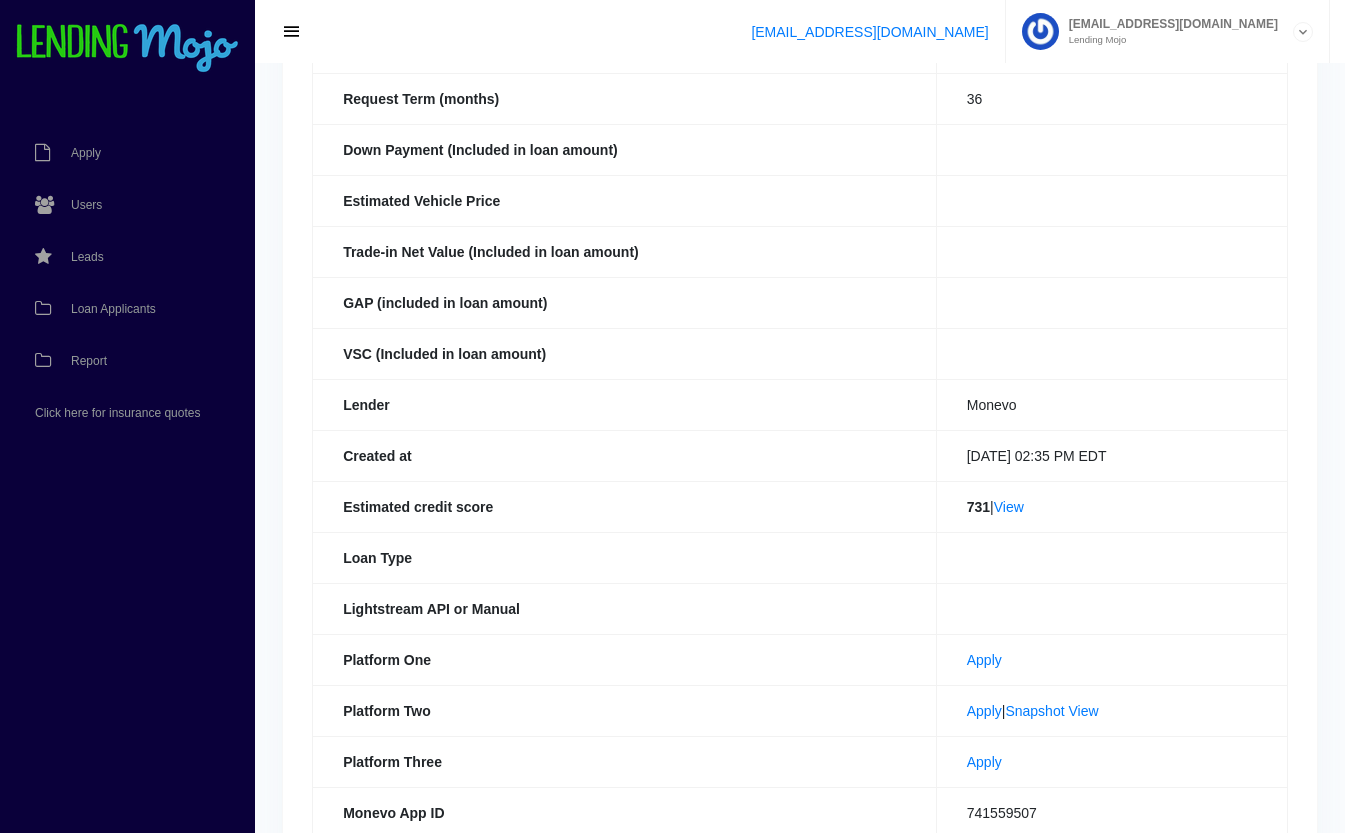 scroll, scrollTop: 508, scrollLeft: 0, axis: vertical 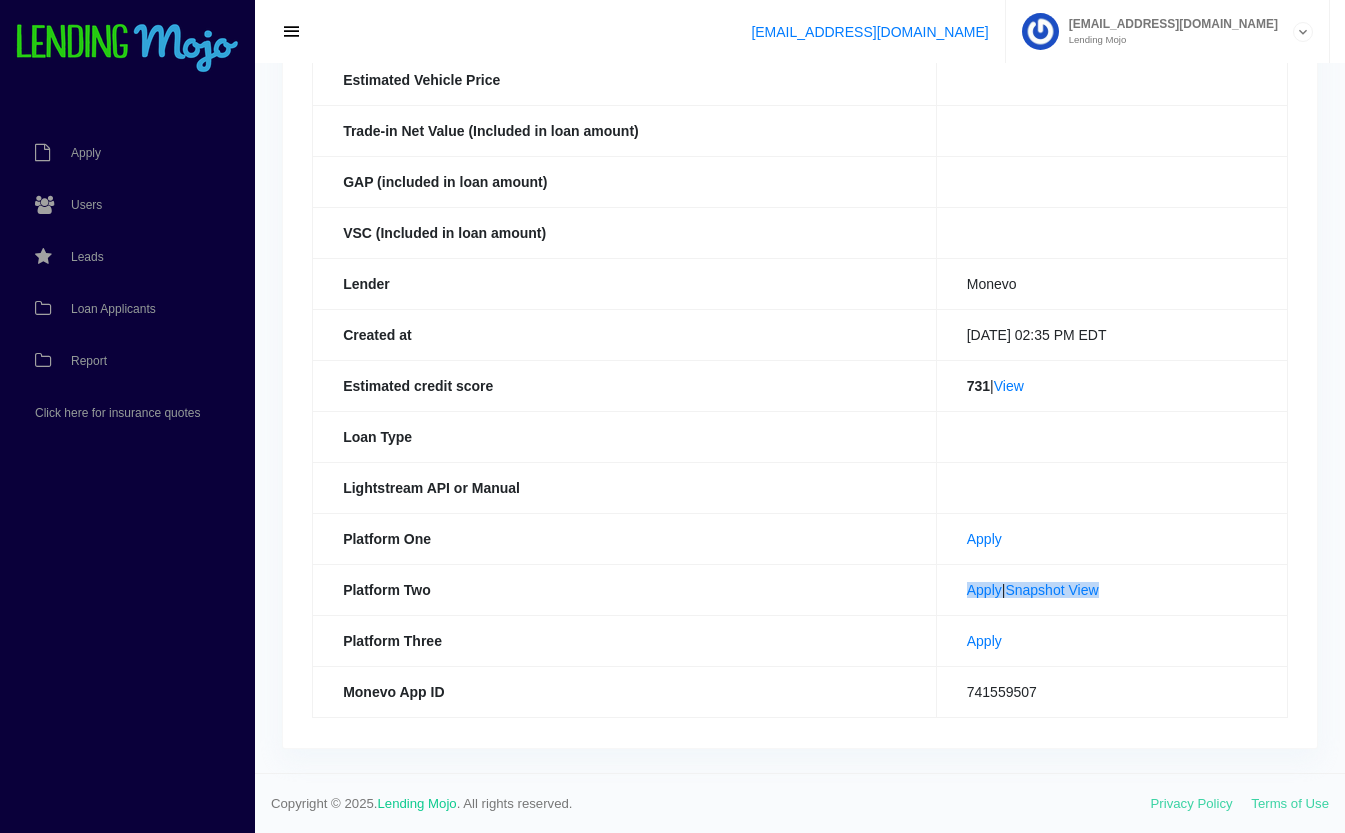drag, startPoint x: 1118, startPoint y: 584, endPoint x: 935, endPoint y: 589, distance: 183.0683 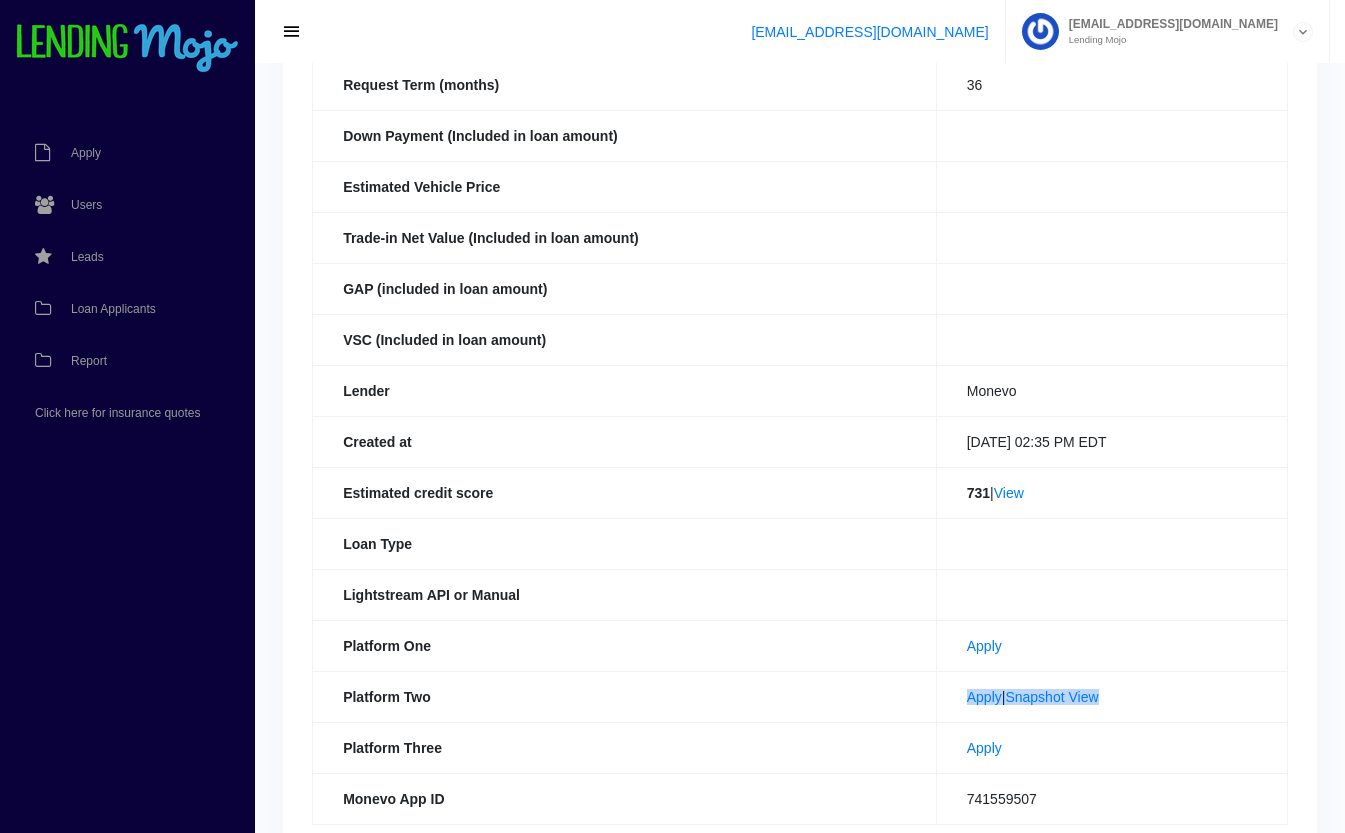 scroll, scrollTop: 0, scrollLeft: 0, axis: both 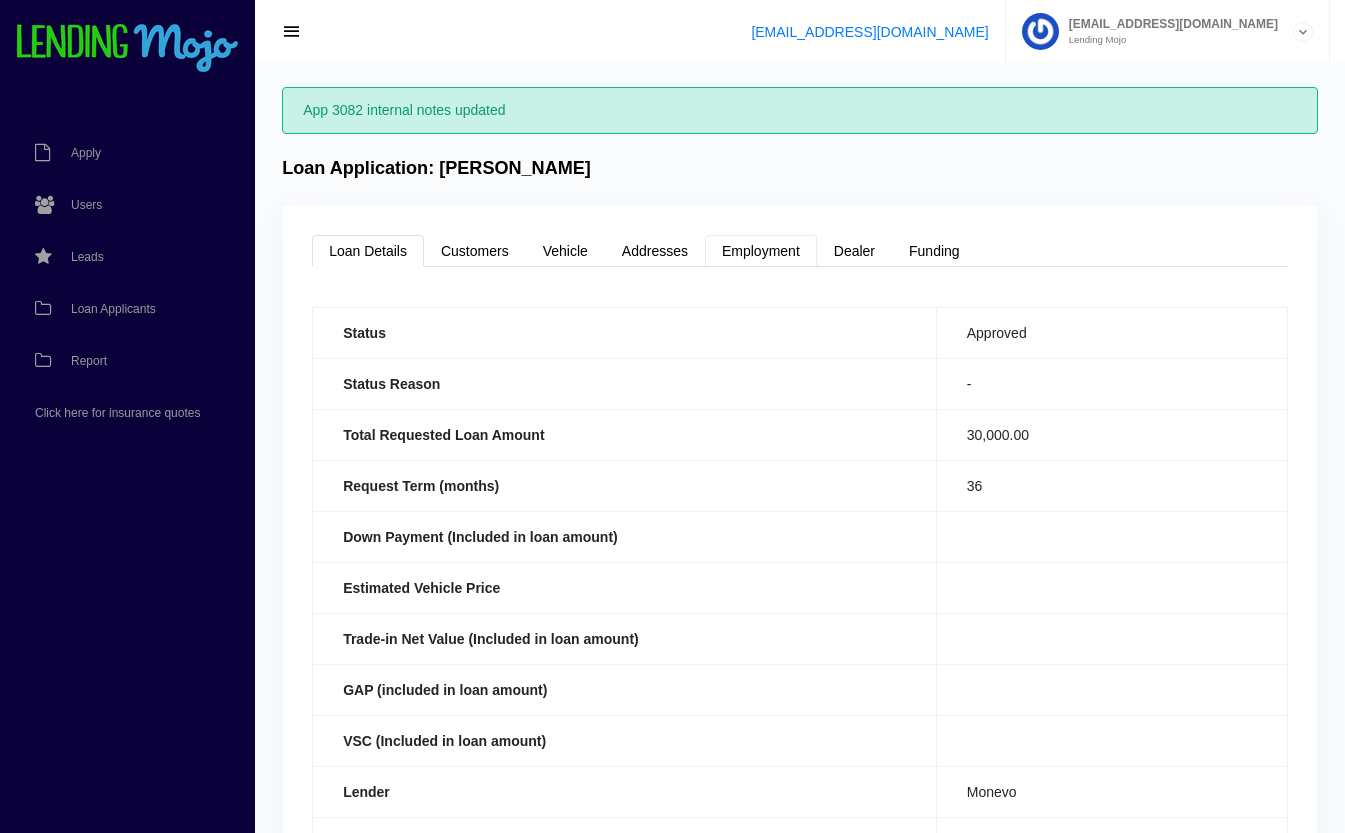 click on "Employment" at bounding box center [761, 251] 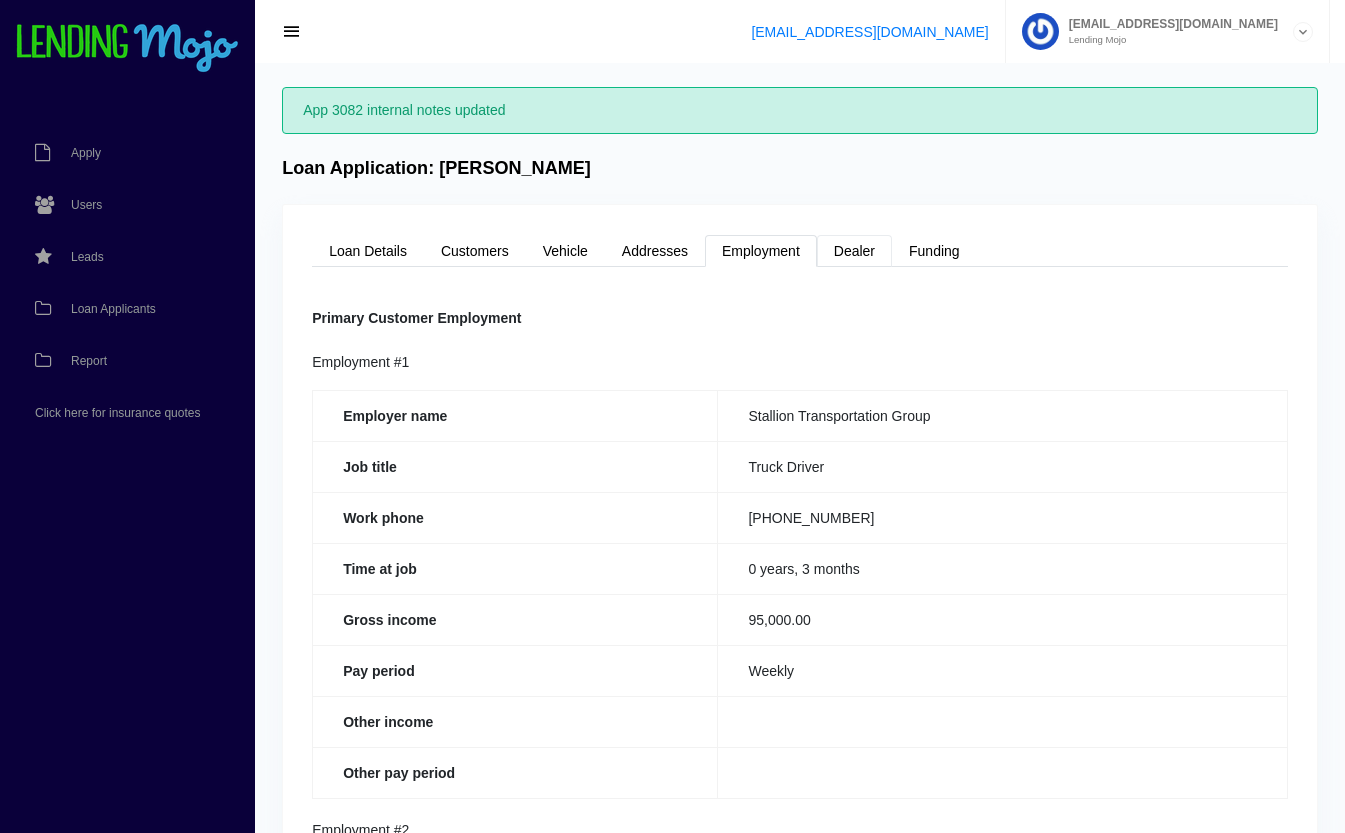 click on "Dealer" at bounding box center (854, 251) 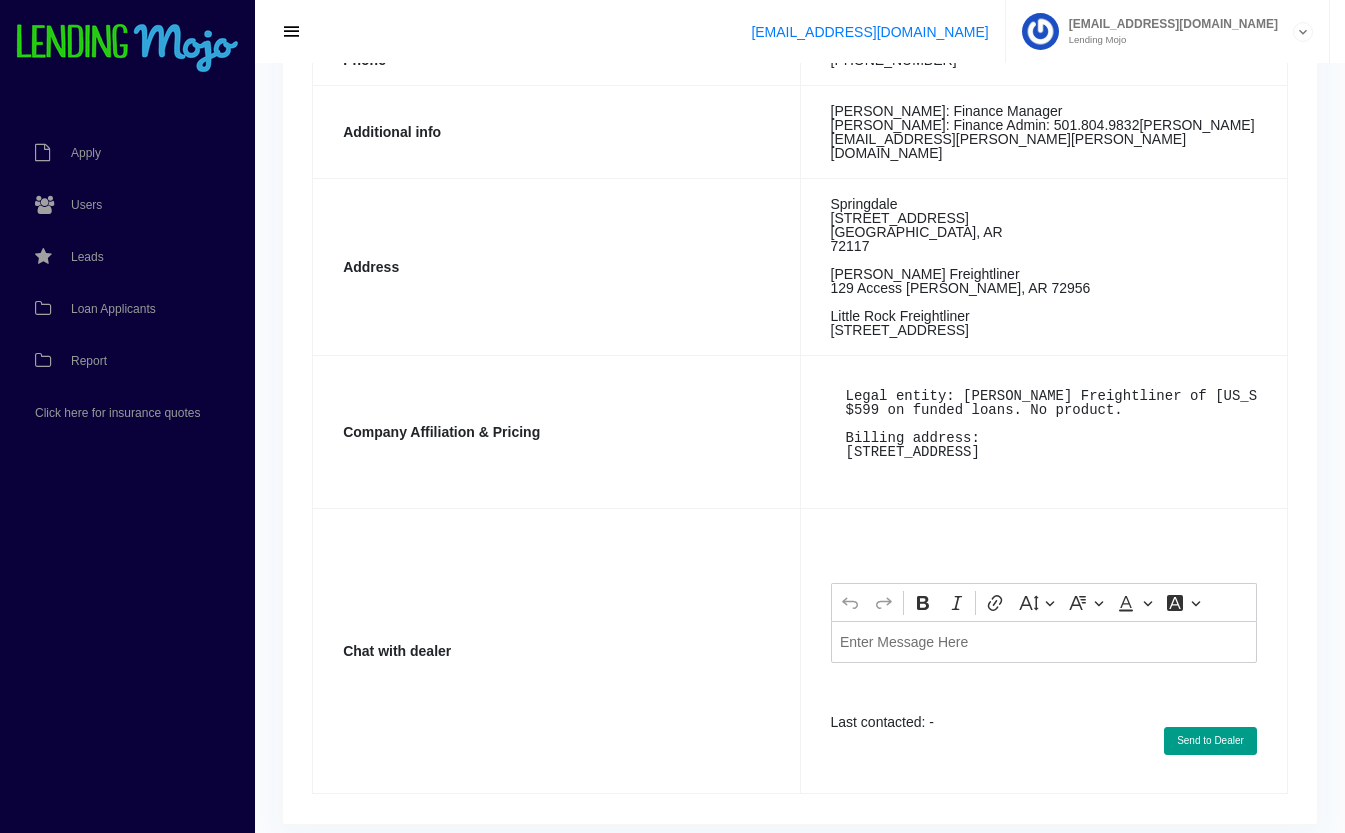 scroll, scrollTop: 531, scrollLeft: 0, axis: vertical 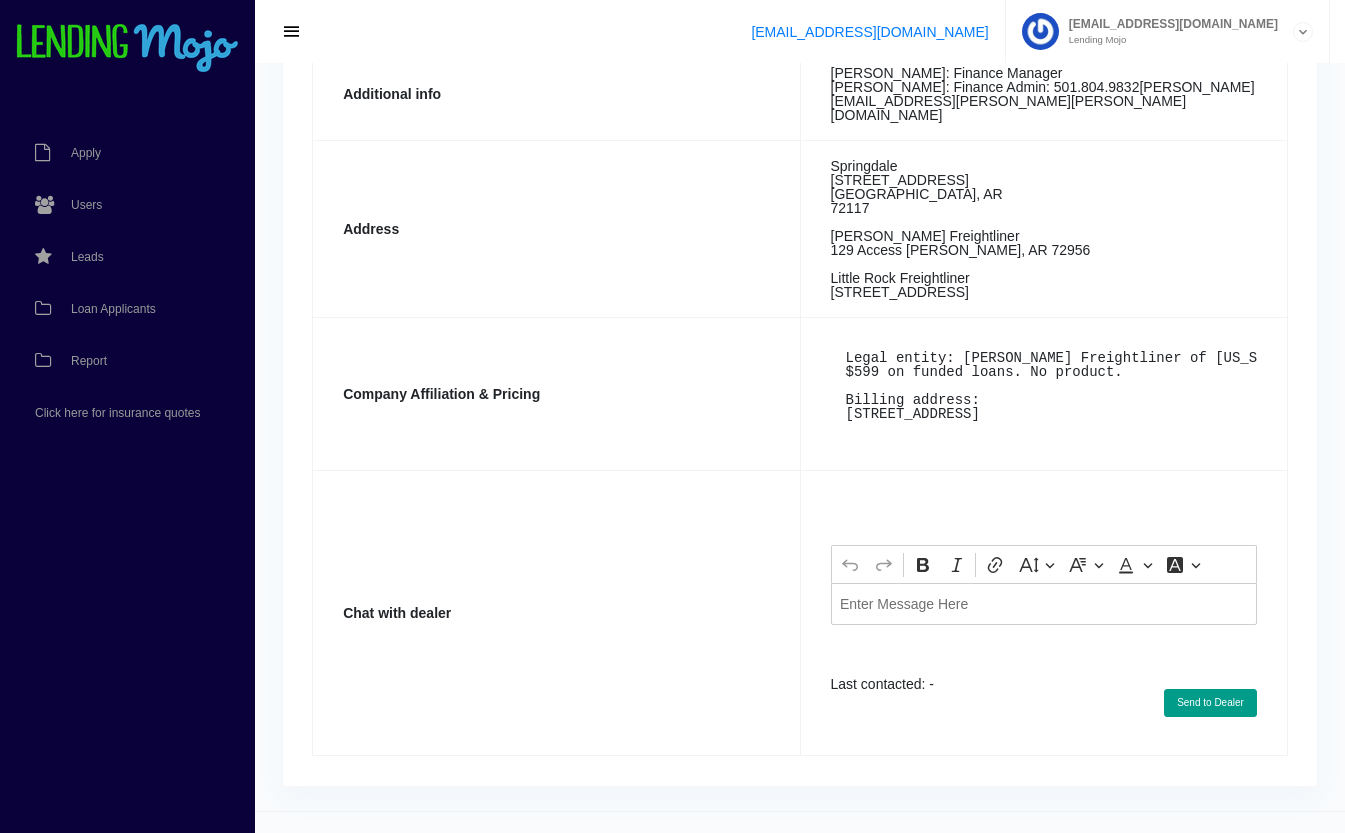 click at bounding box center [1044, 603] 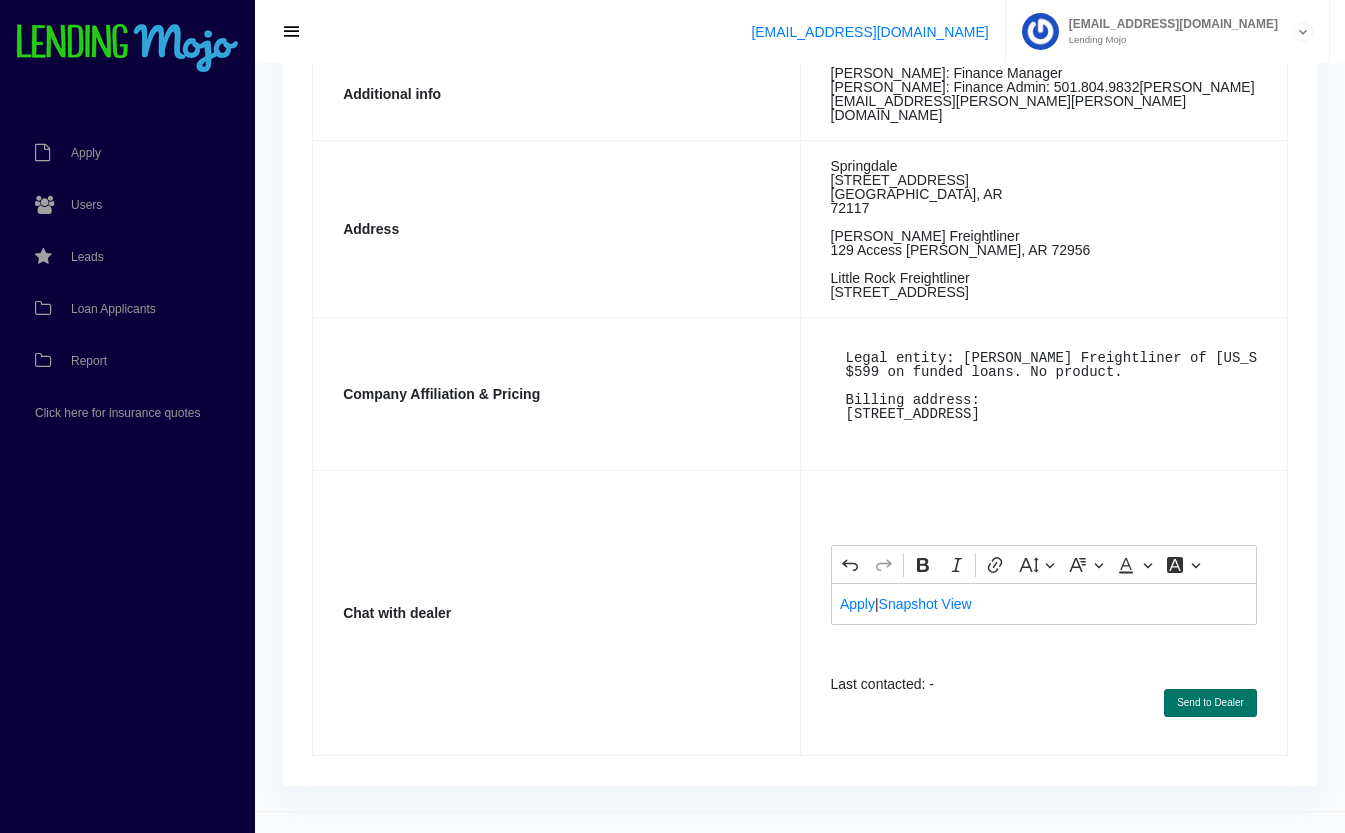 click on "Send to Dealer" at bounding box center [1210, 703] 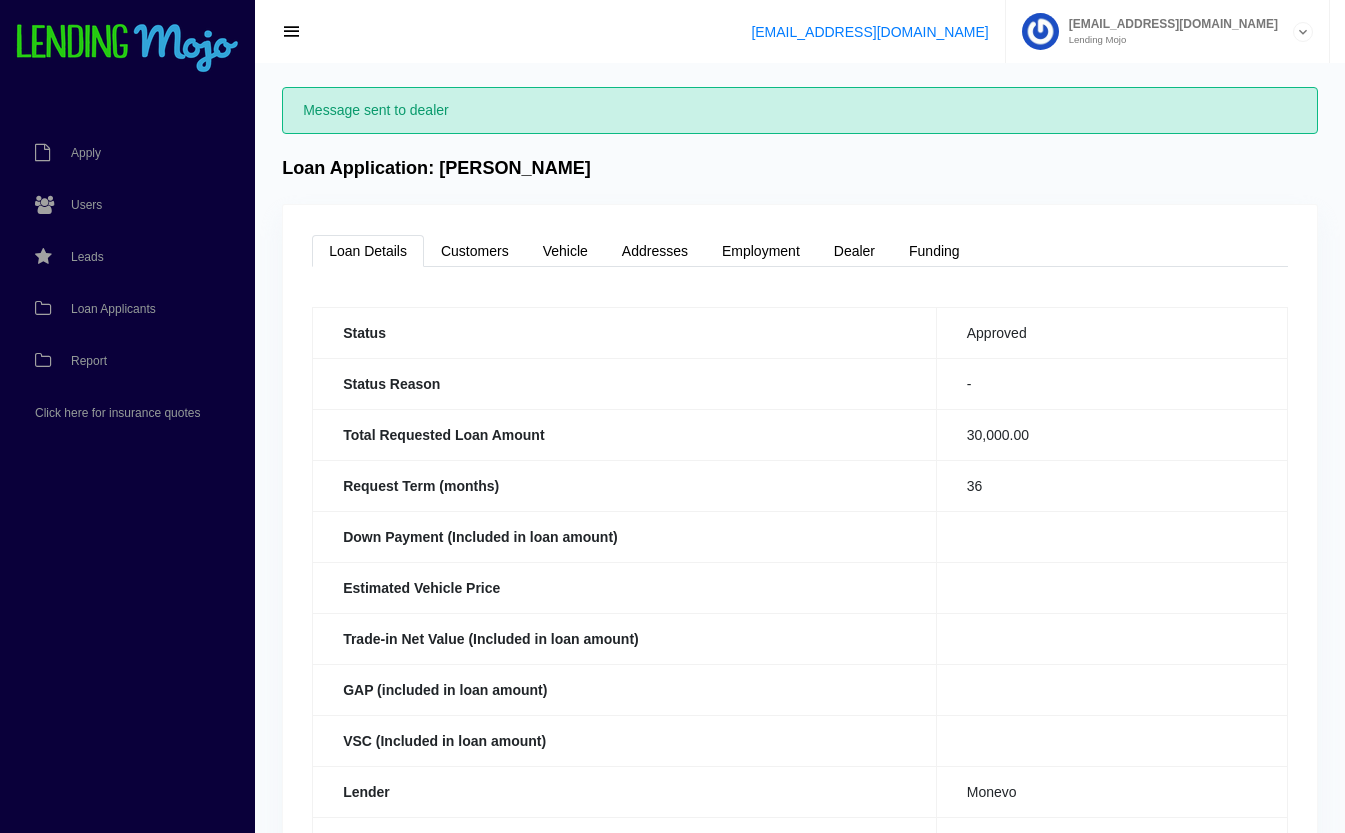 scroll, scrollTop: 0, scrollLeft: 0, axis: both 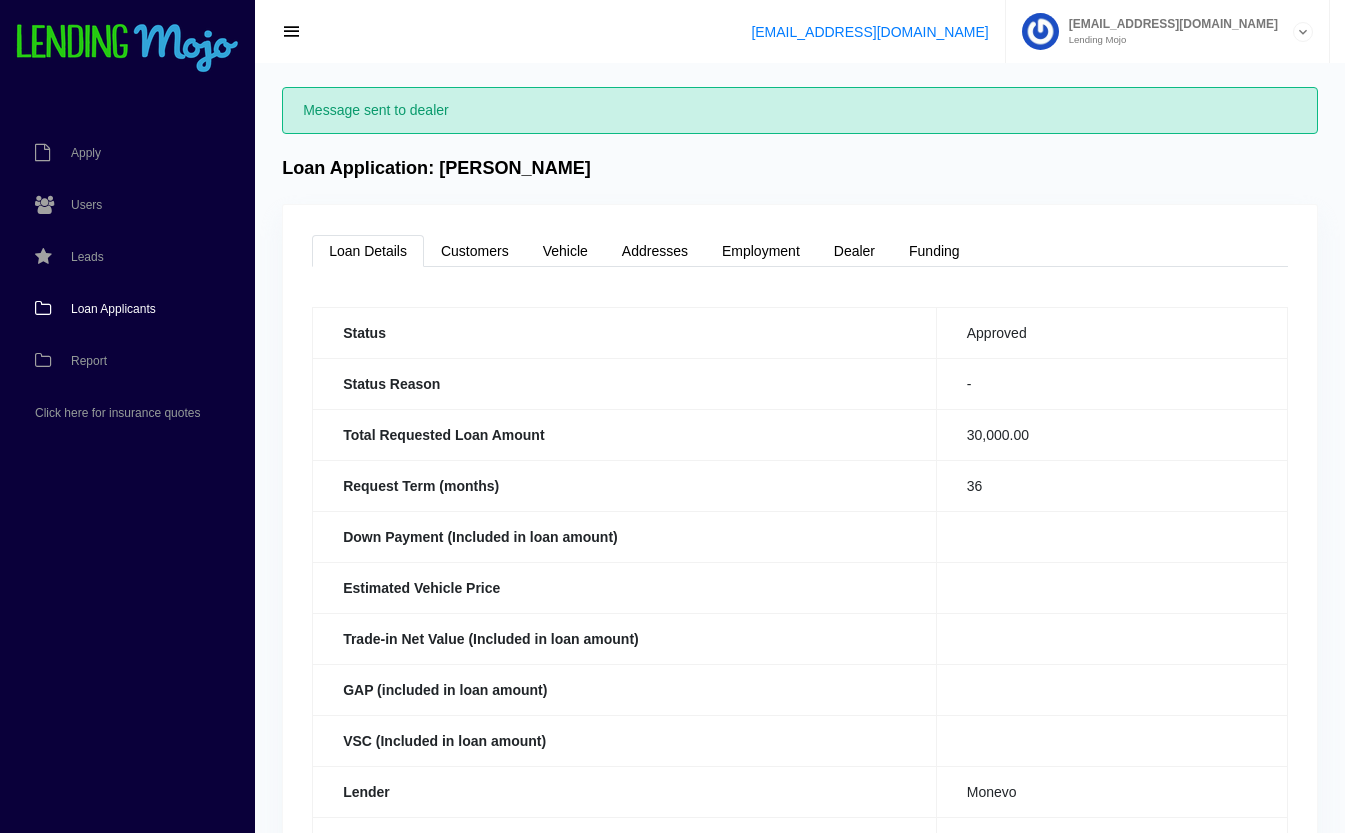 click on "Loan Applicants" at bounding box center (113, 309) 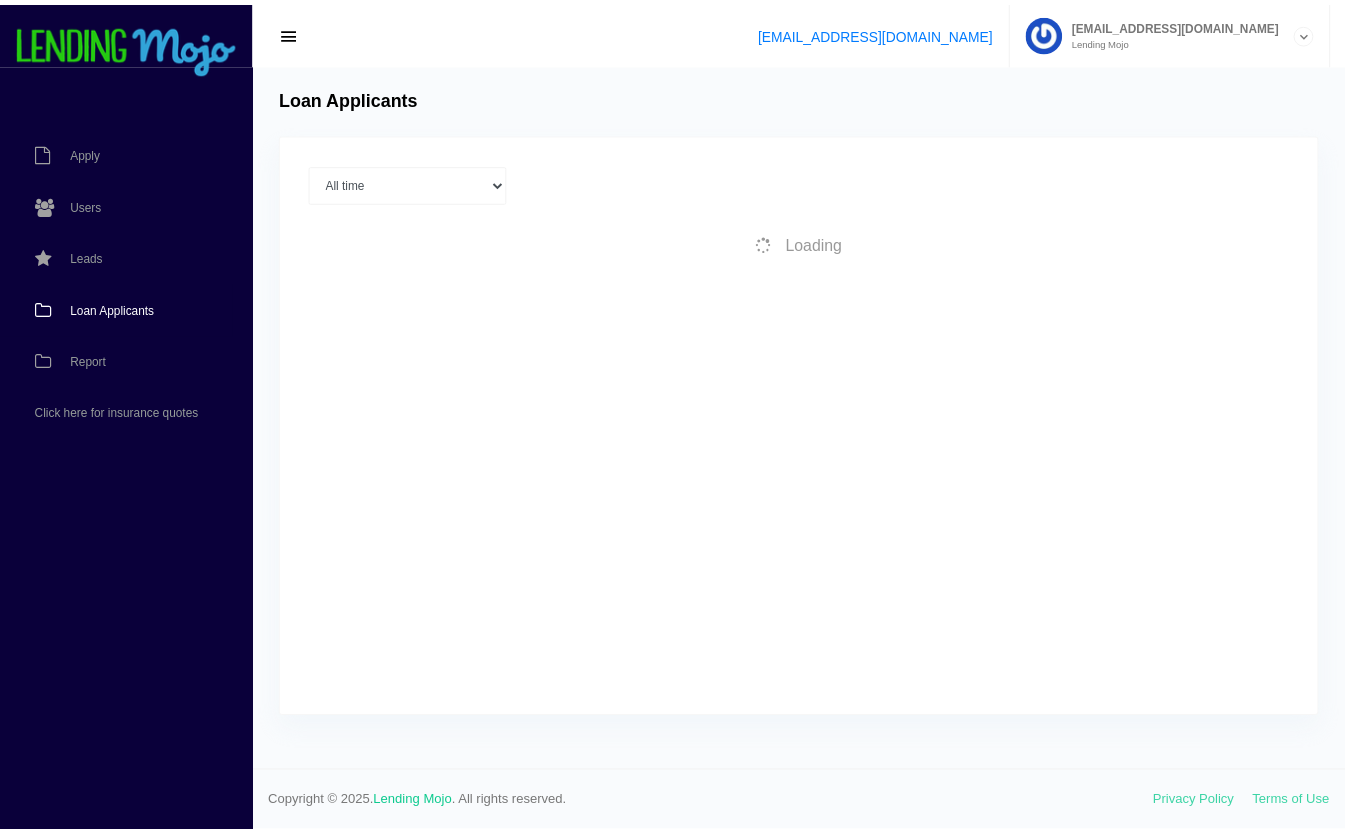 scroll, scrollTop: 0, scrollLeft: 0, axis: both 